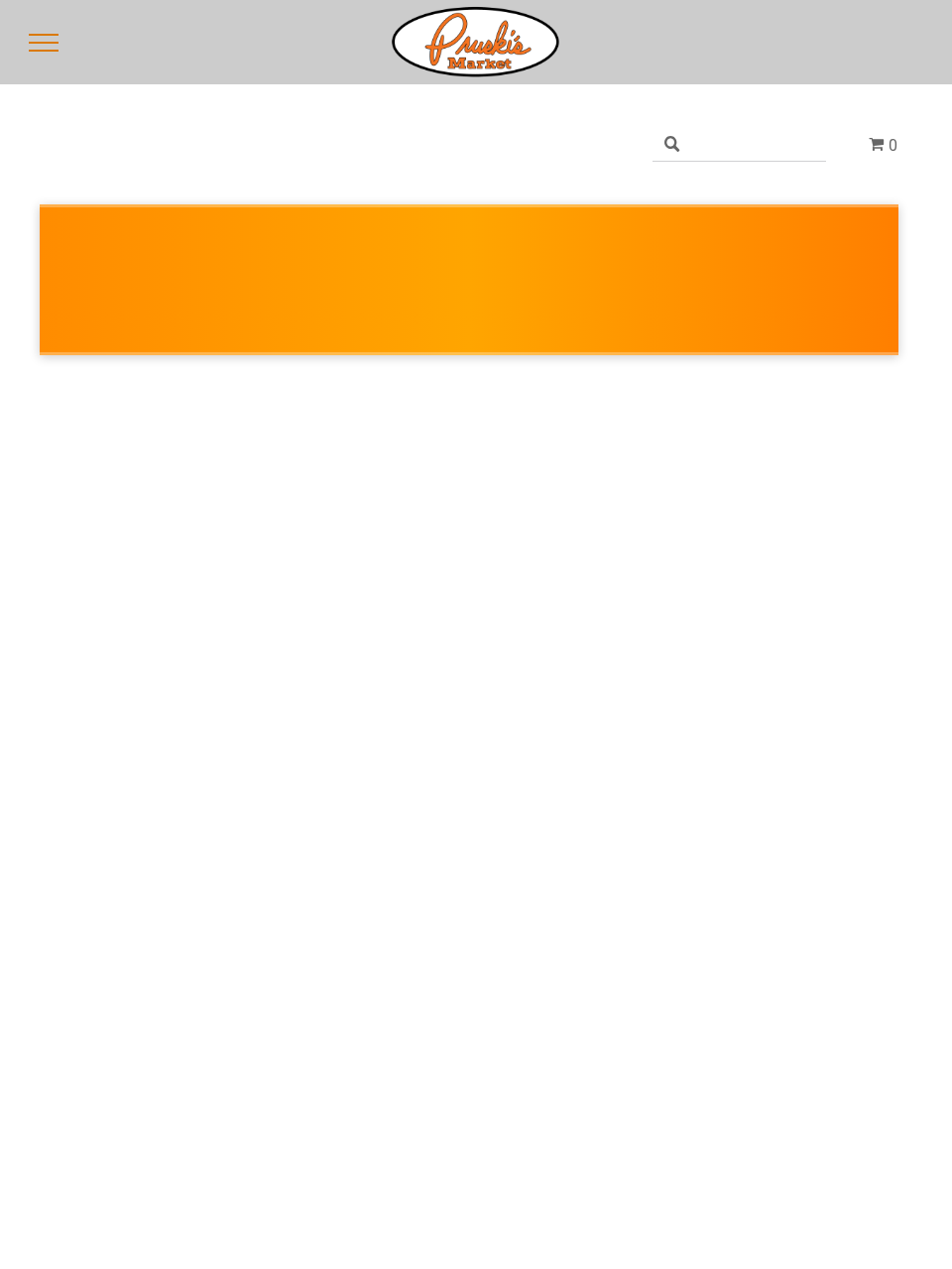 scroll, scrollTop: 0, scrollLeft: 0, axis: both 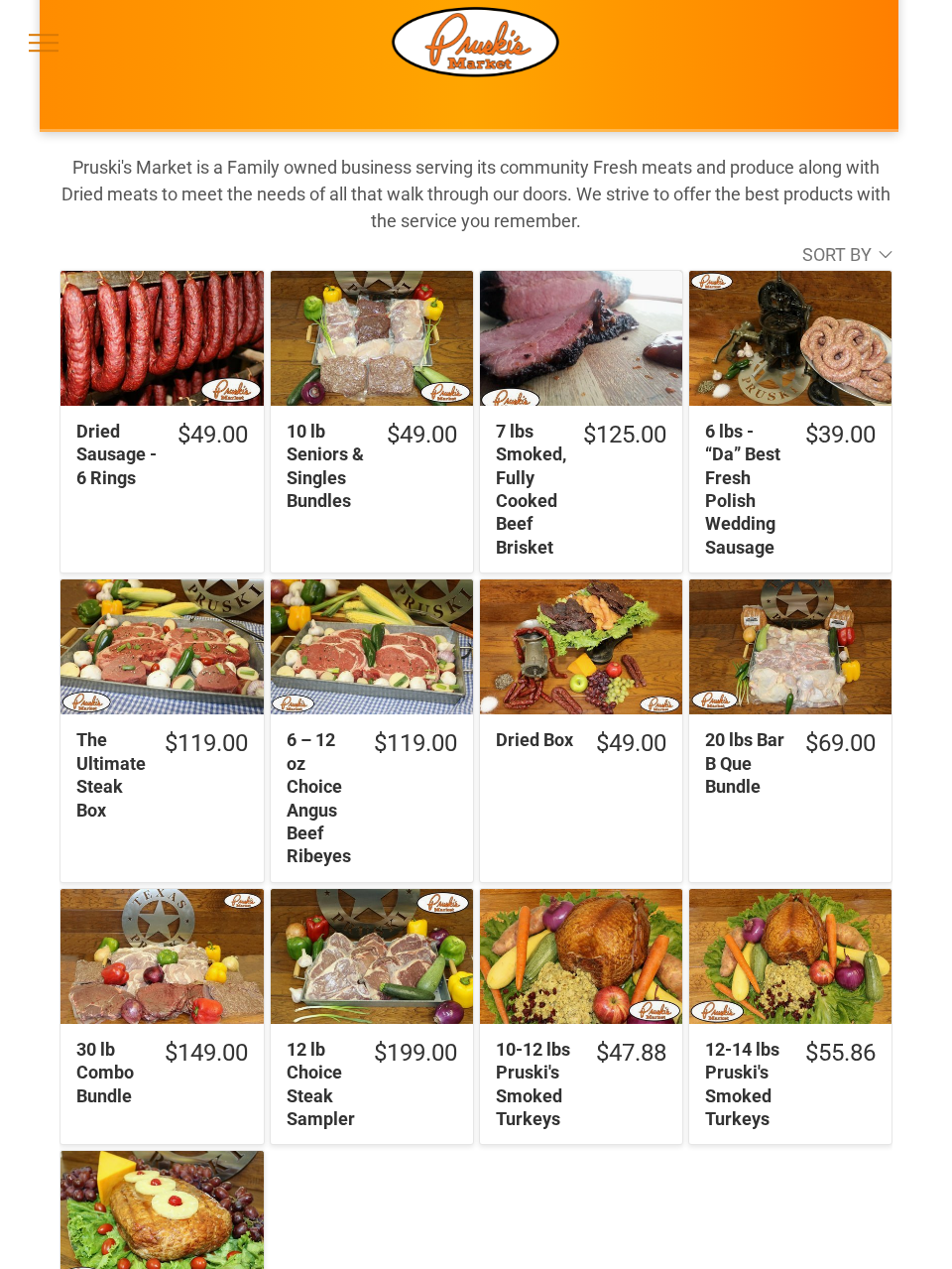click on "20 lbs Bar B Que Bundle" 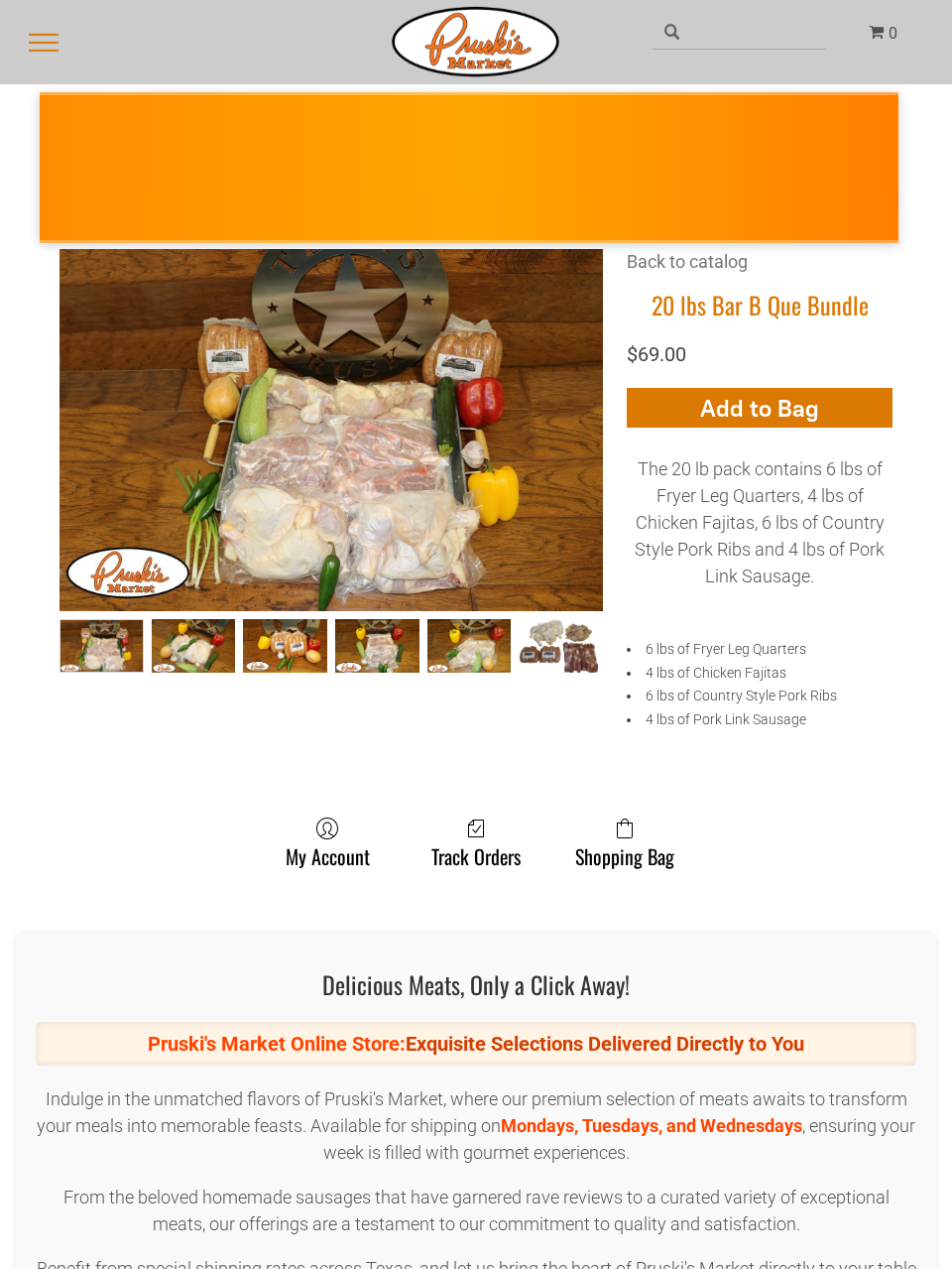 scroll, scrollTop: 118, scrollLeft: 0, axis: vertical 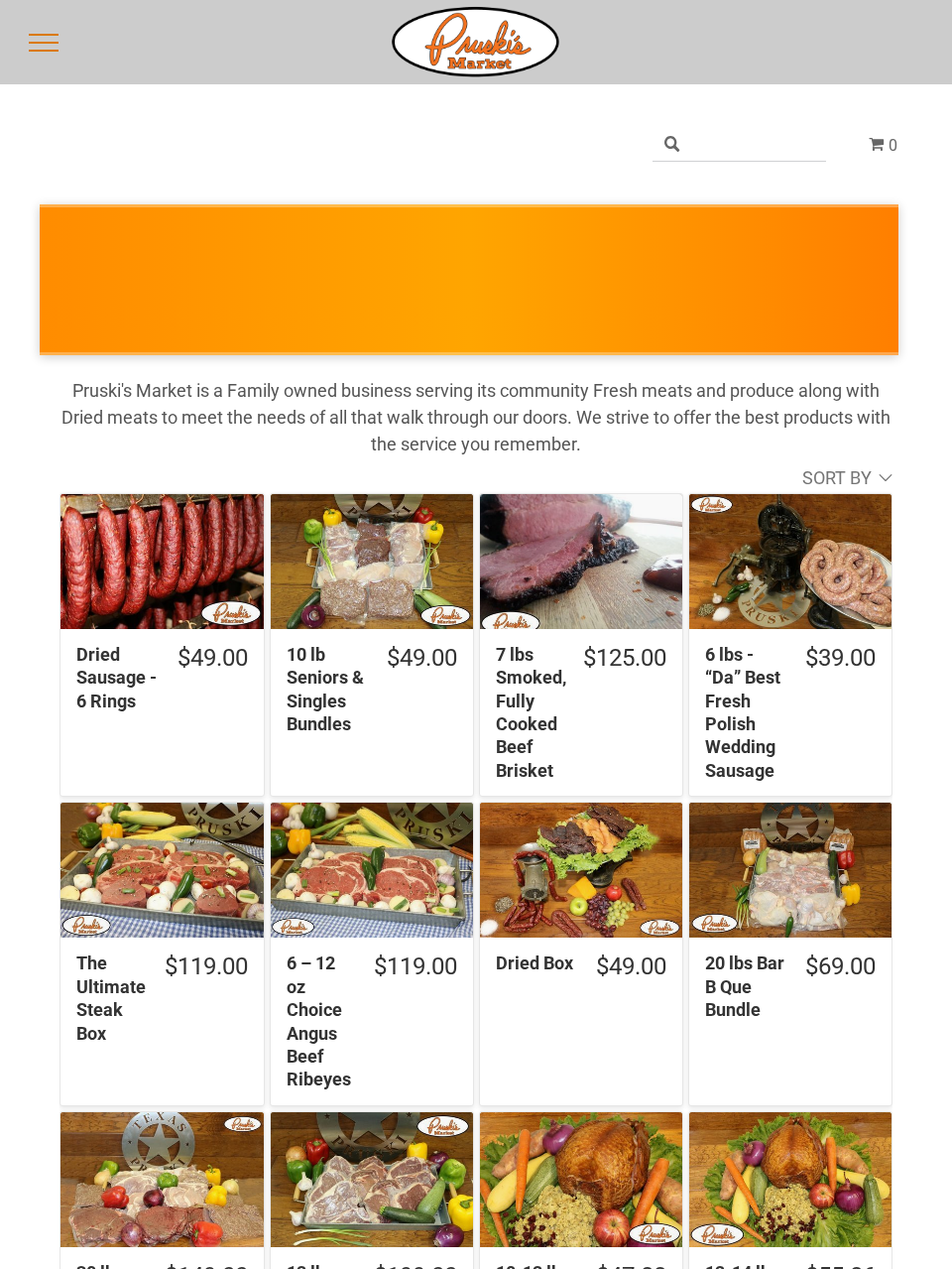 click on "The Ultimate Steak Box" 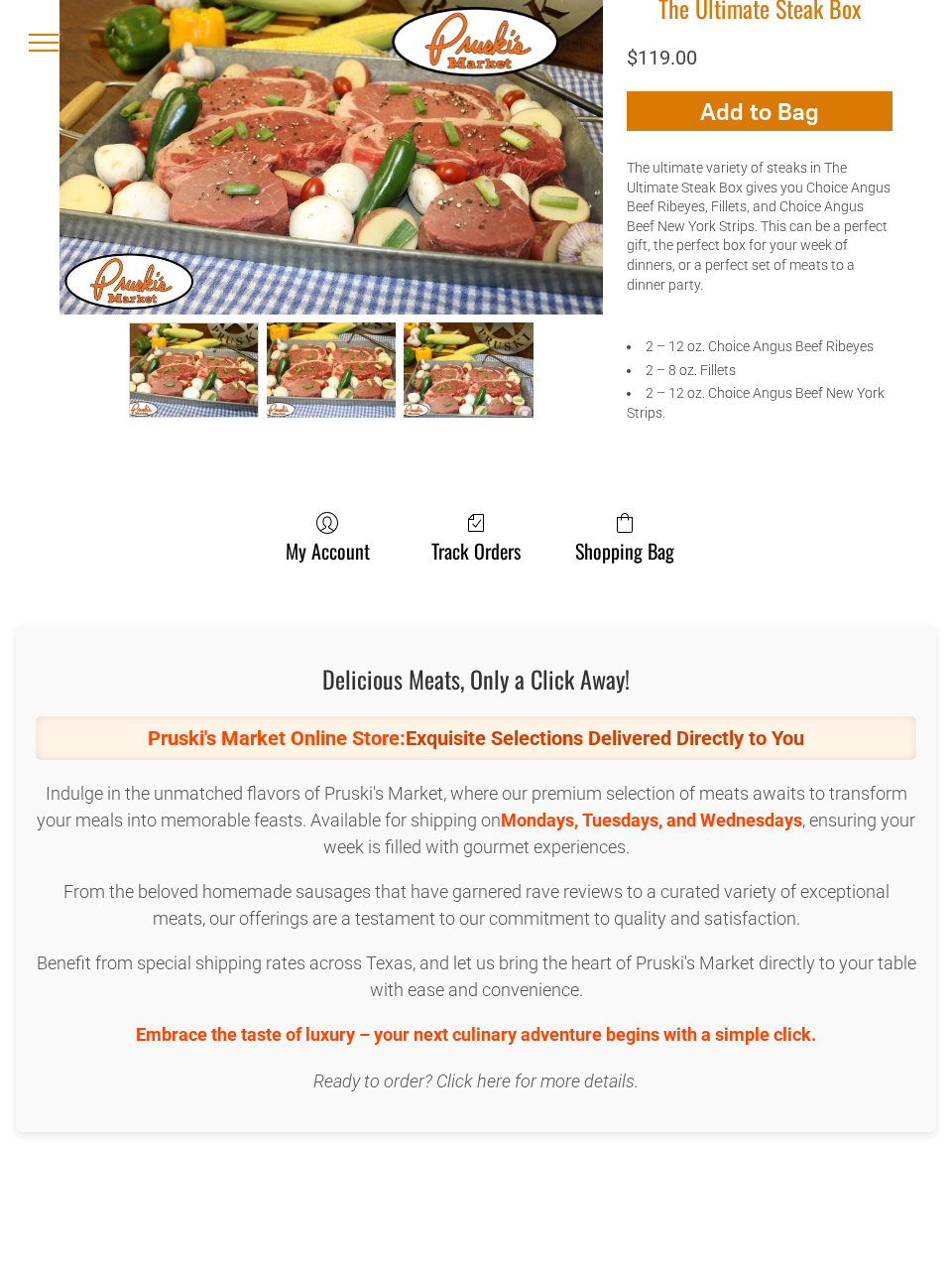 scroll, scrollTop: 411, scrollLeft: 0, axis: vertical 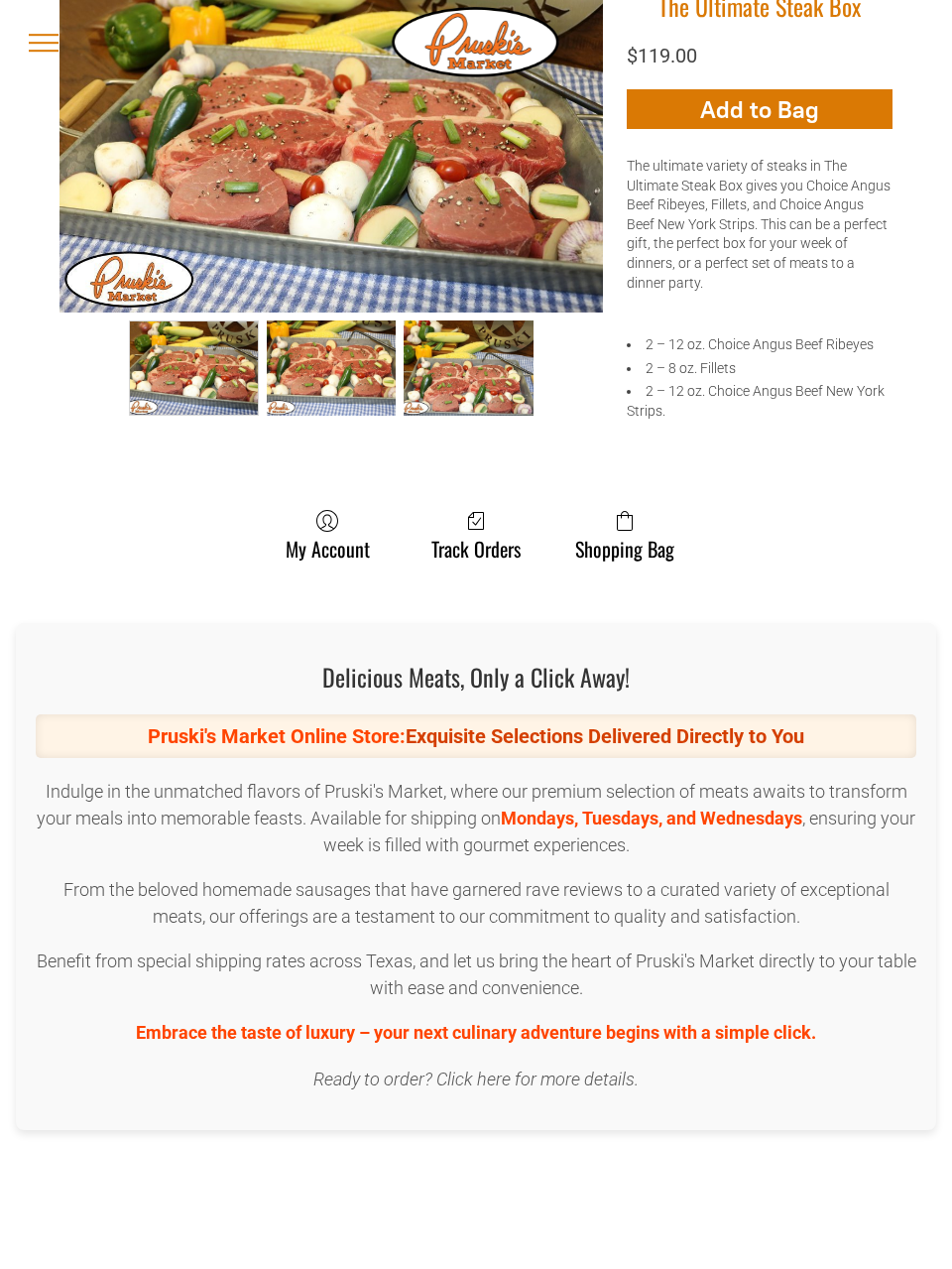 click on "Delicious Meats, Only a Click Away!" at bounding box center [476, 677] 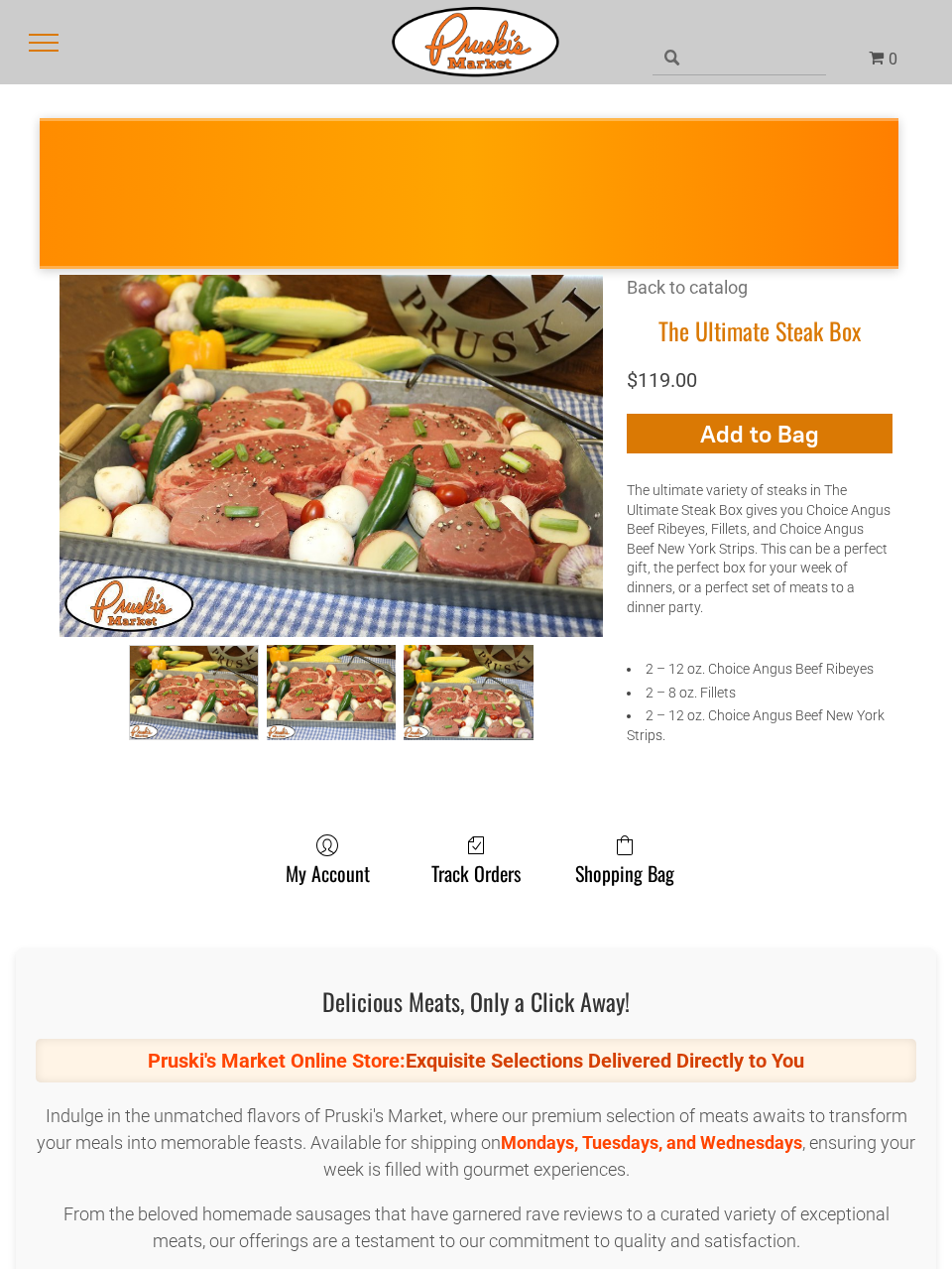 scroll, scrollTop: 0, scrollLeft: 0, axis: both 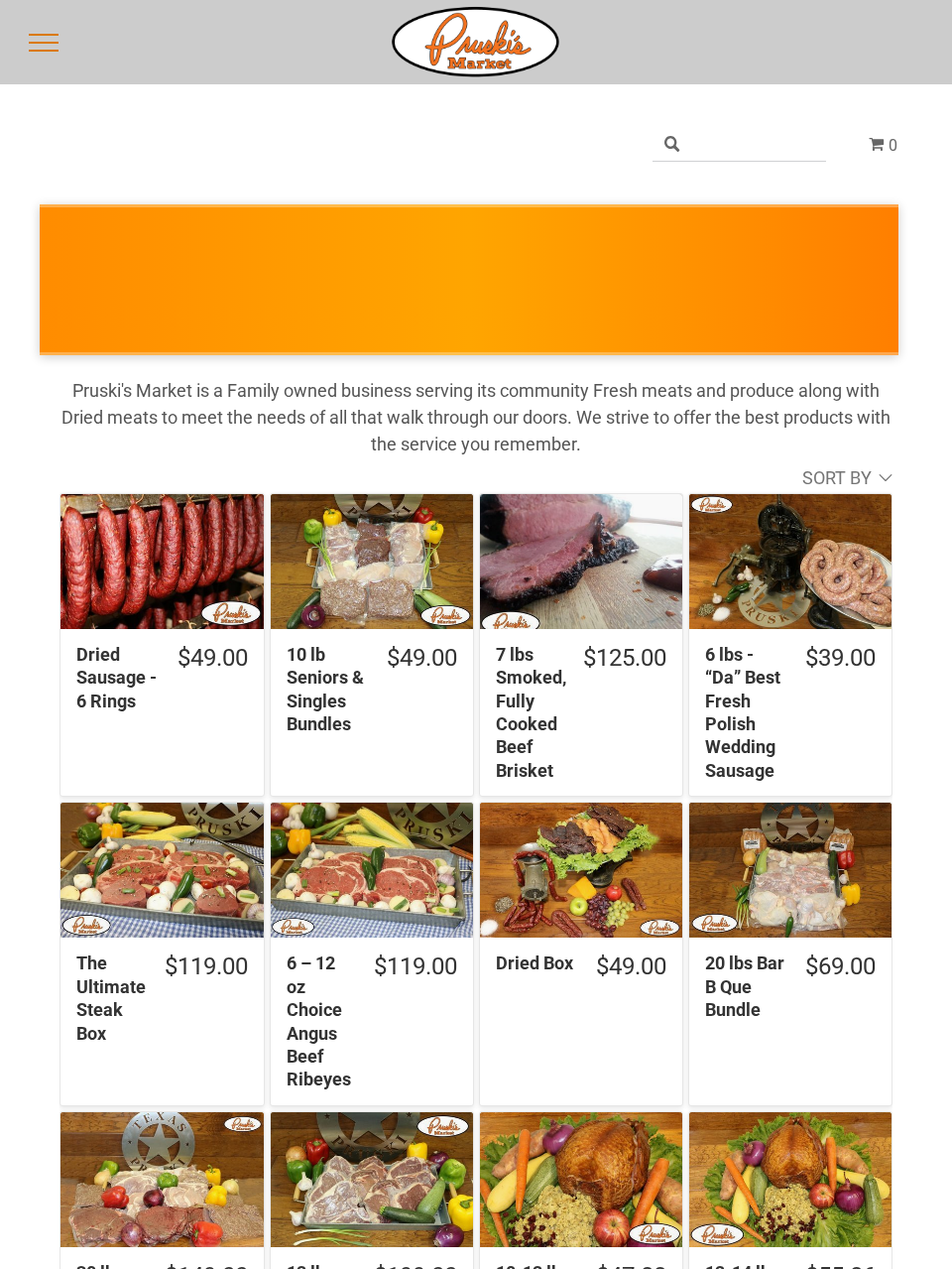 click at bounding box center (44, 51) 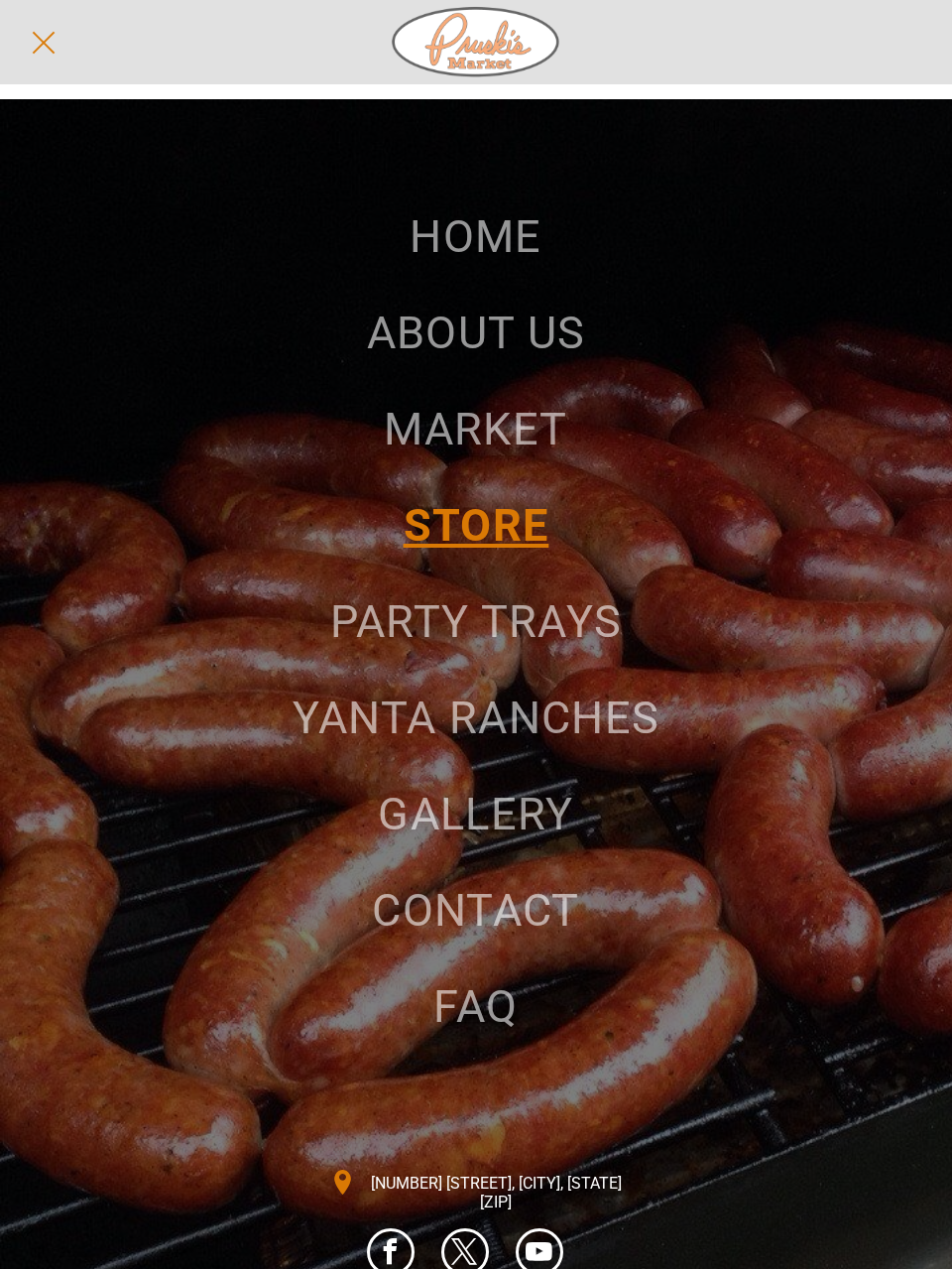 click on "MARKET" at bounding box center [475, 429] 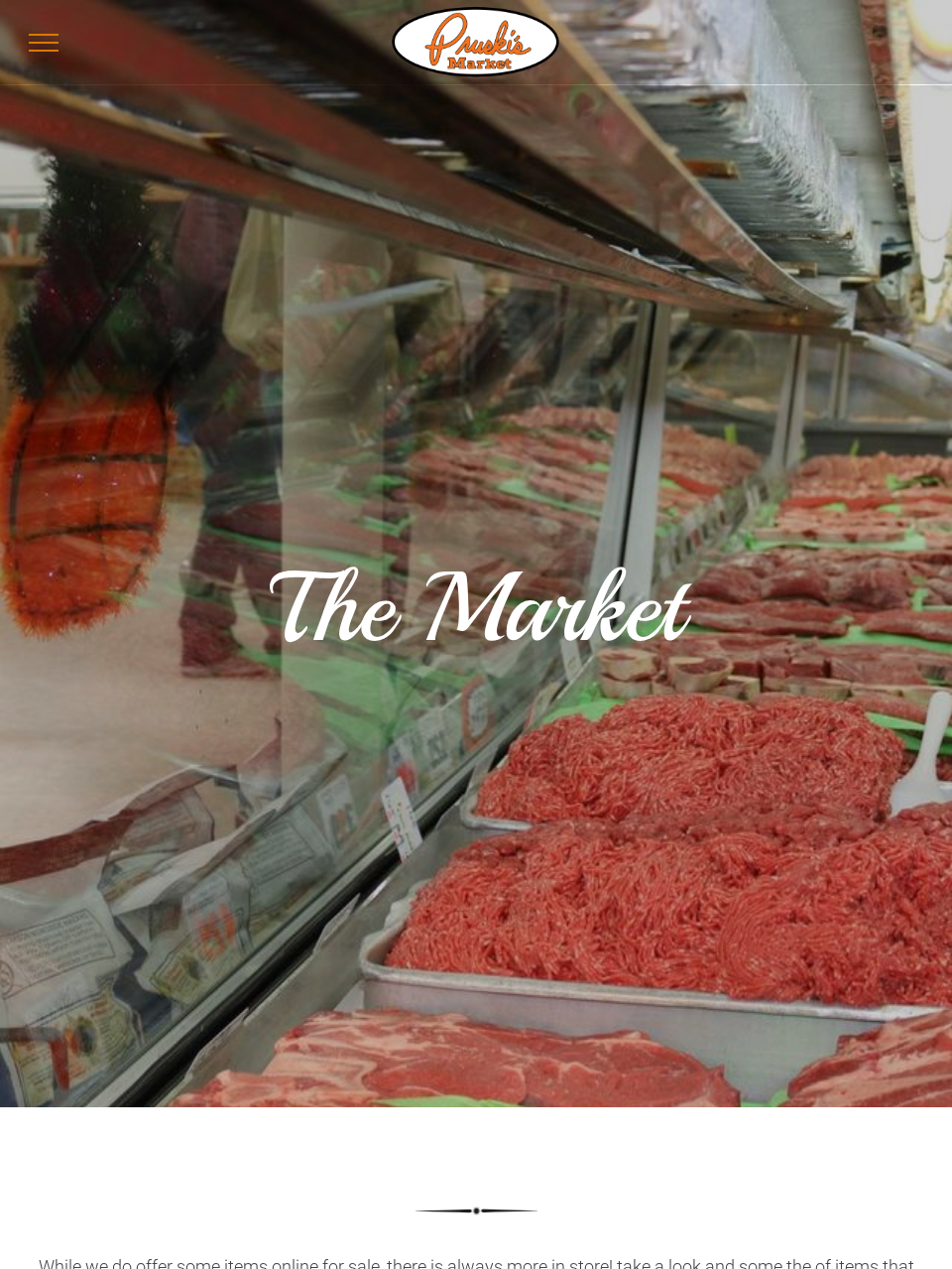 scroll, scrollTop: 0, scrollLeft: 0, axis: both 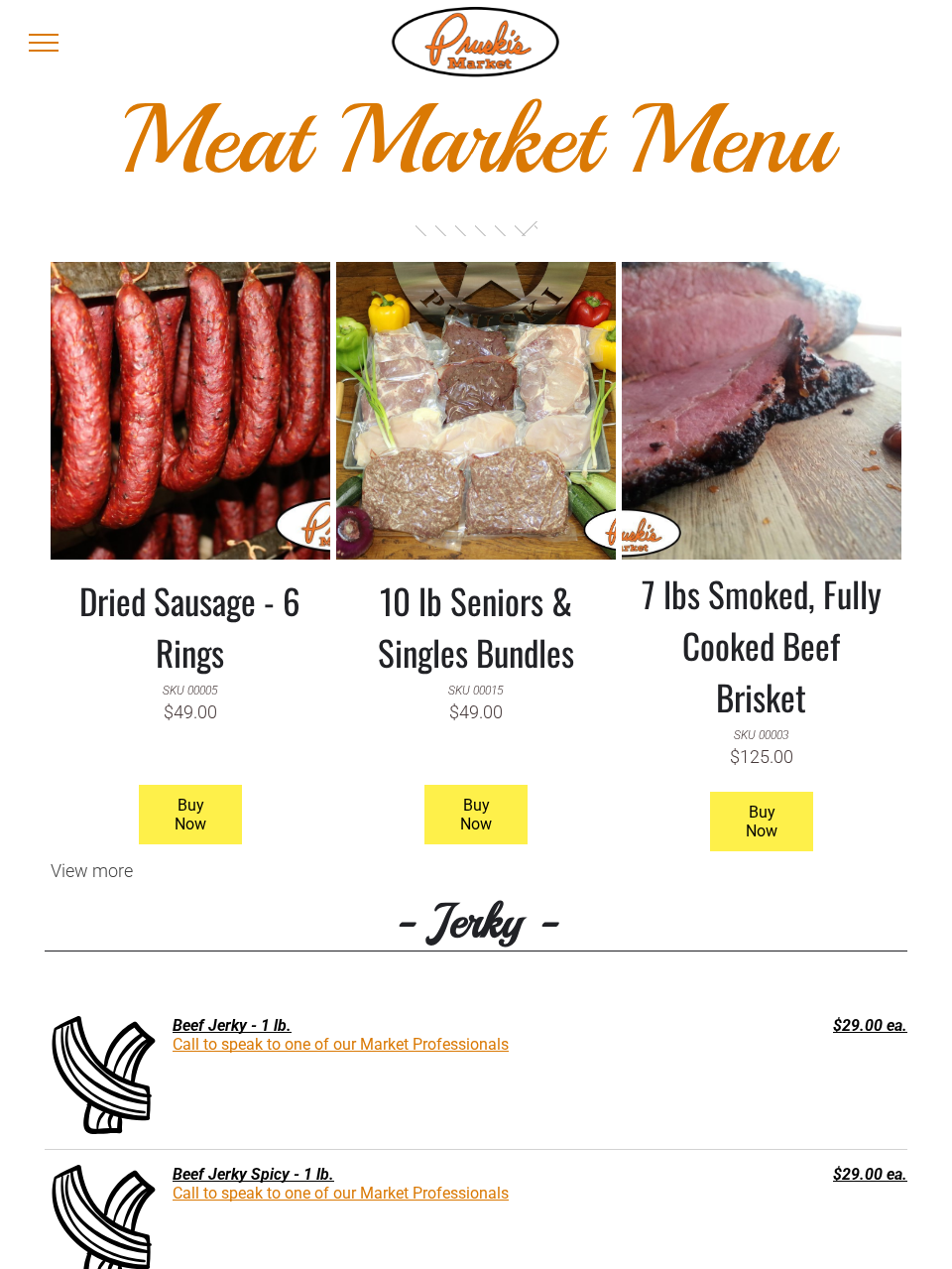 click on "View more" at bounding box center (476, 870) 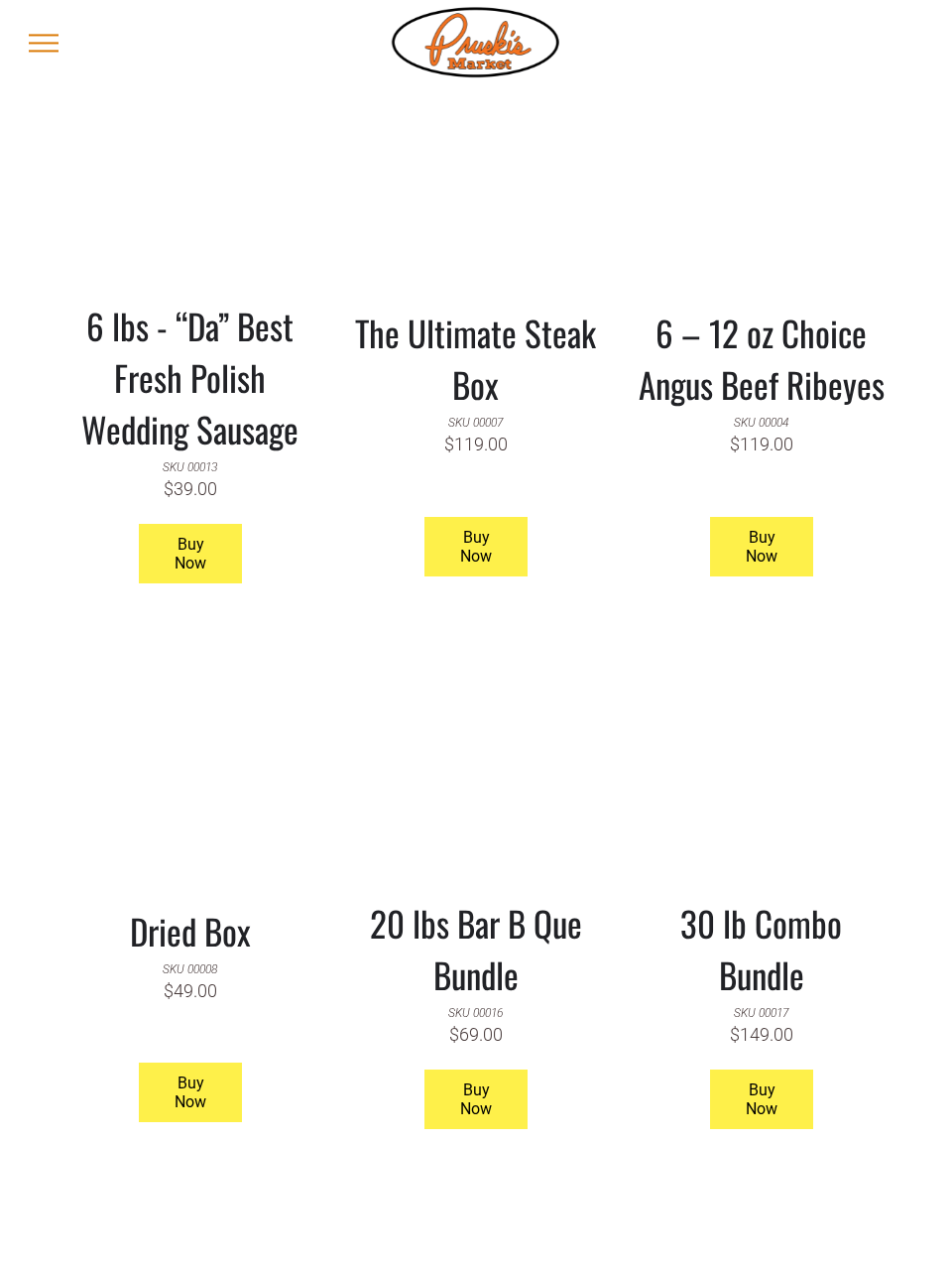 scroll, scrollTop: 2299, scrollLeft: 0, axis: vertical 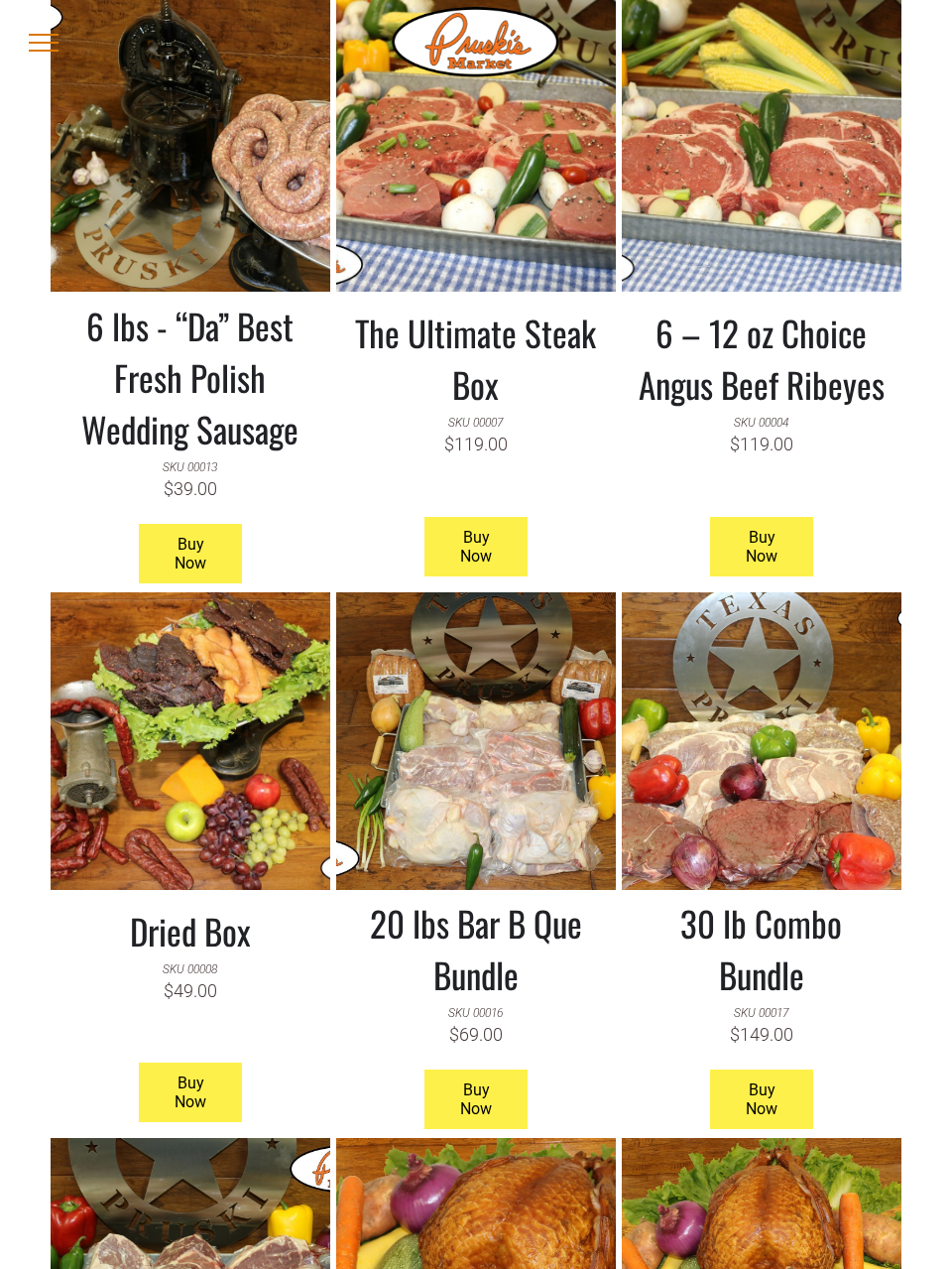 click at bounding box center [190, 741] 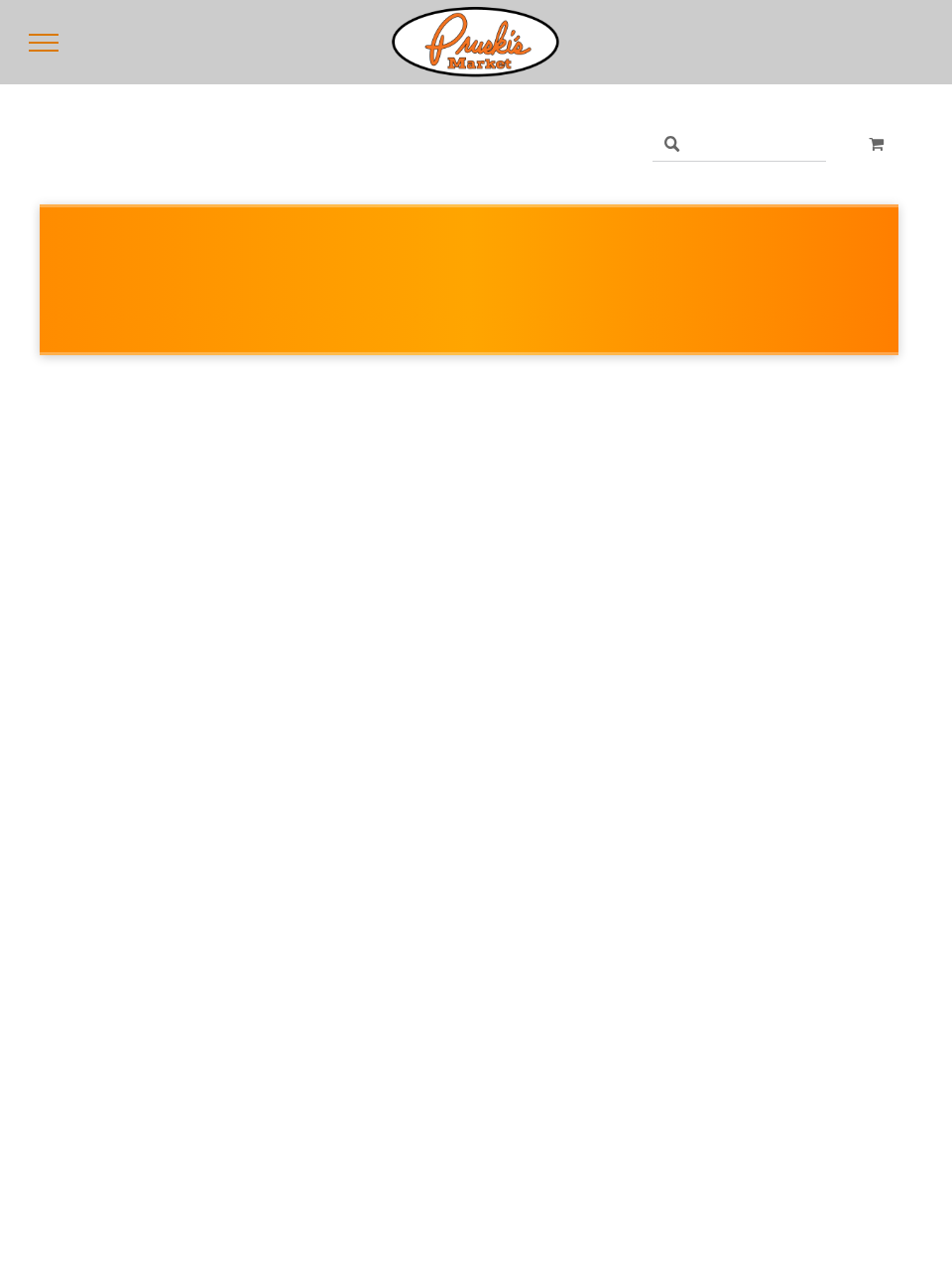 scroll, scrollTop: 0, scrollLeft: 0, axis: both 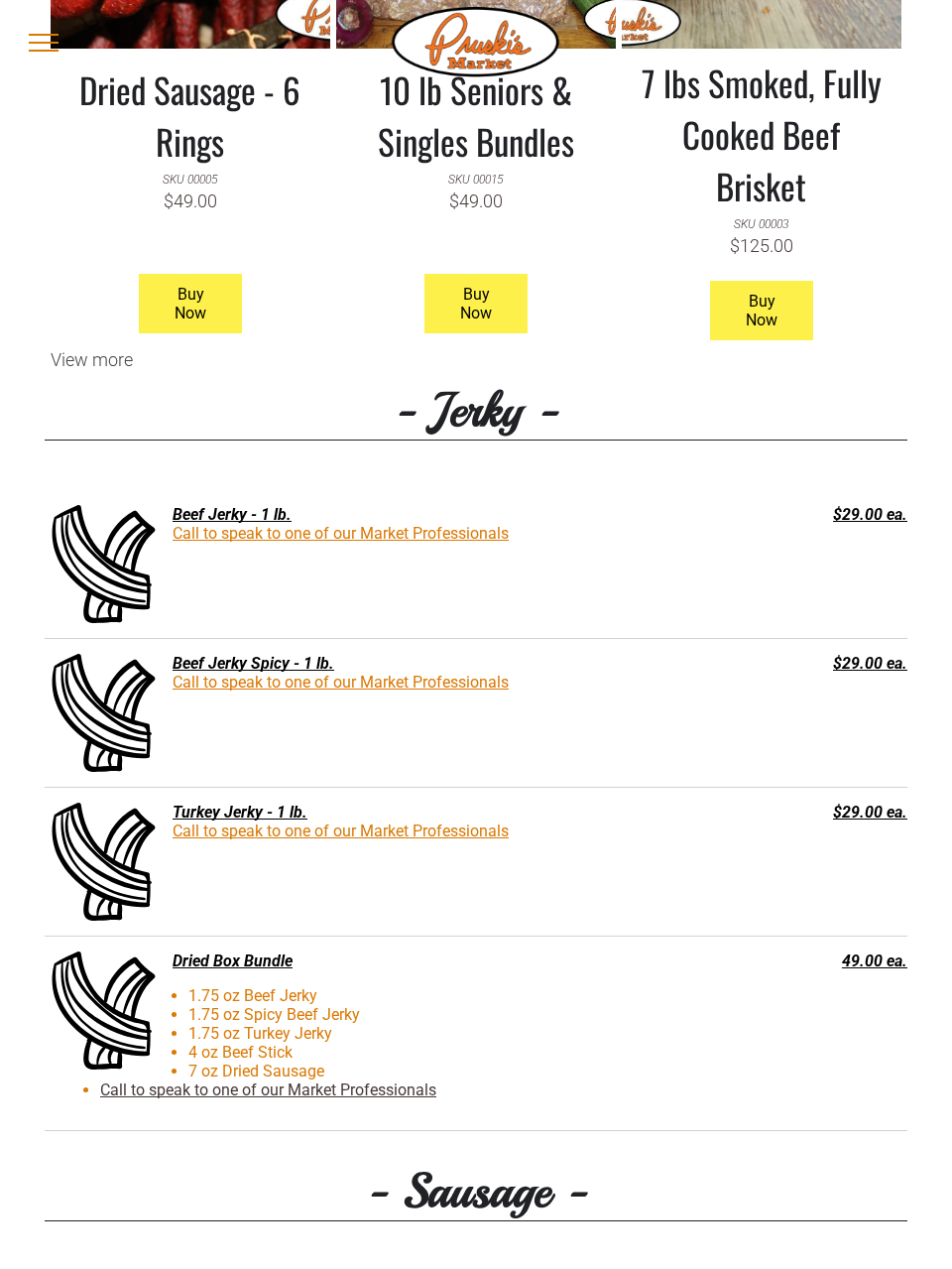 click on "View more" at bounding box center [476, 359] 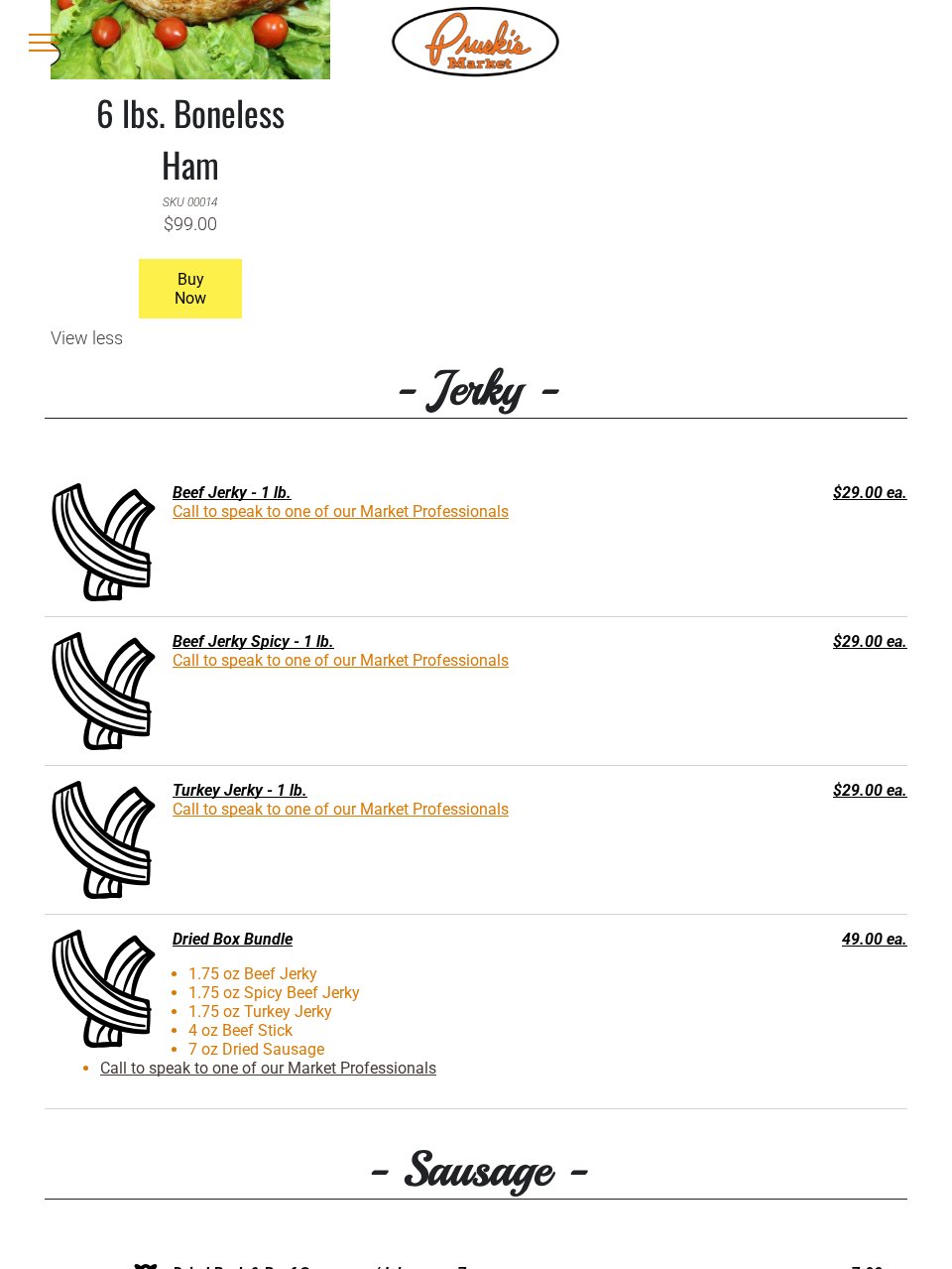 scroll, scrollTop: 4202, scrollLeft: 0, axis: vertical 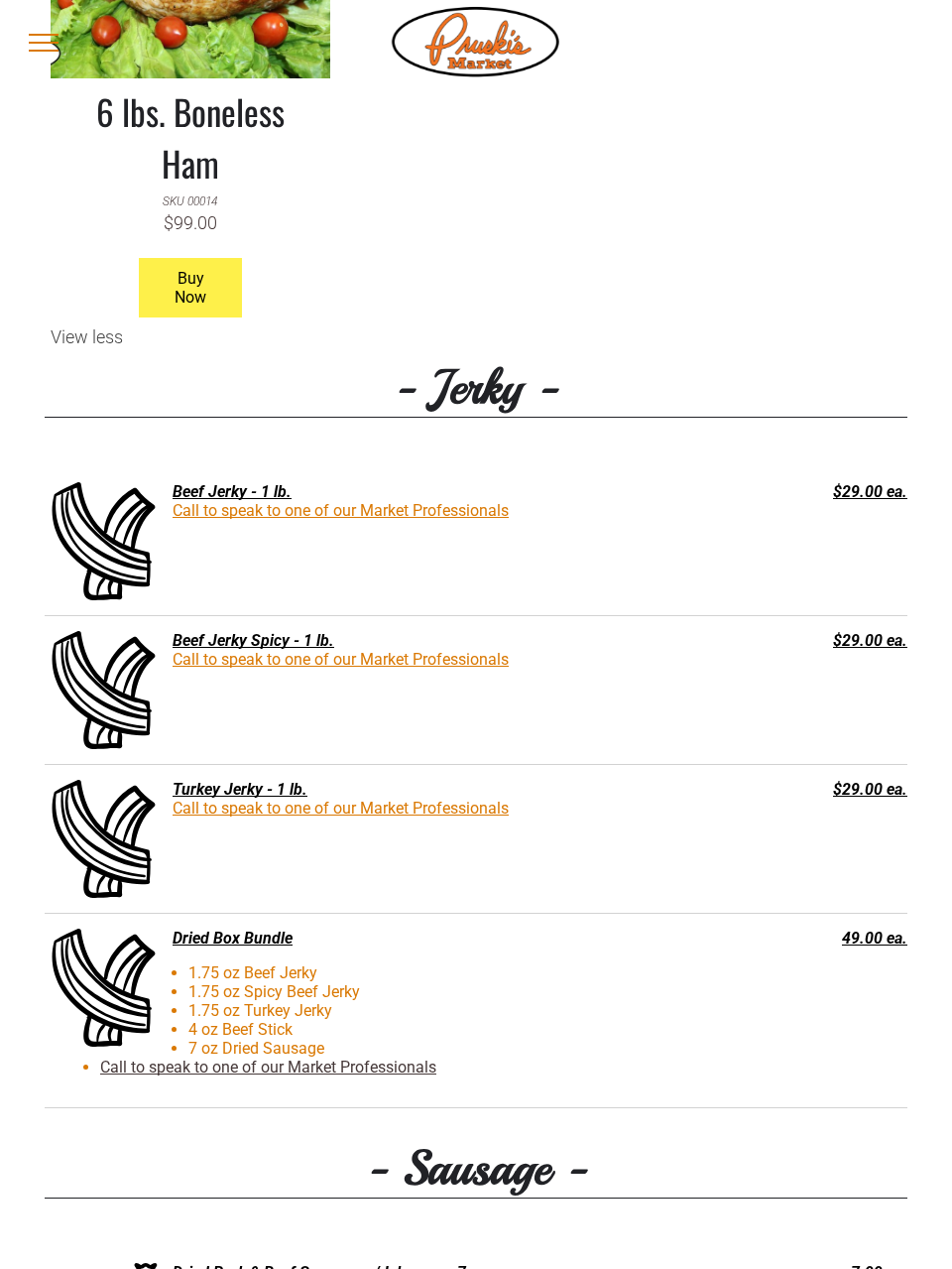 click on "Call to speak to one of our Market Professionals" at bounding box center (340, 510) 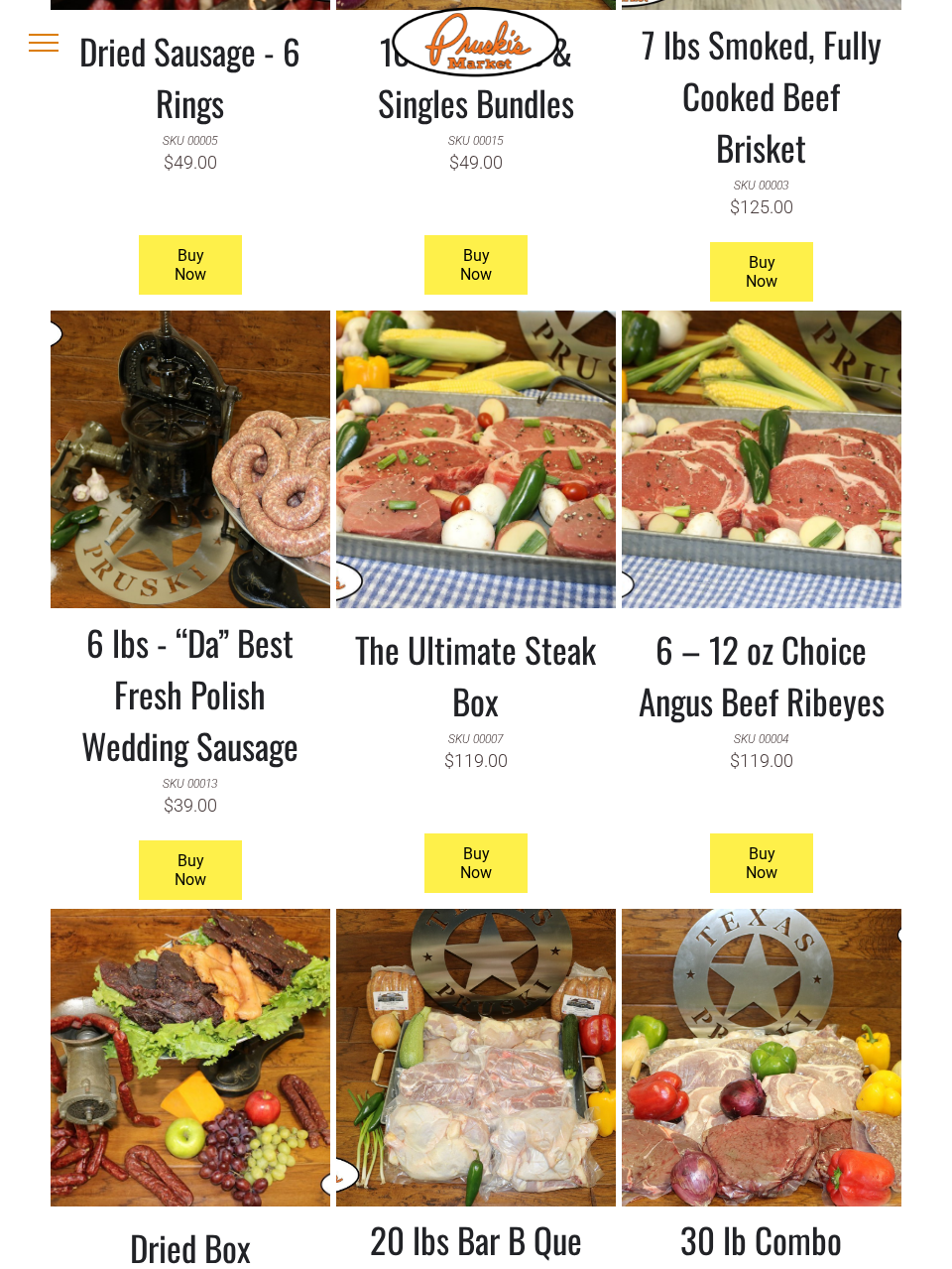 scroll, scrollTop: 1976, scrollLeft: 0, axis: vertical 